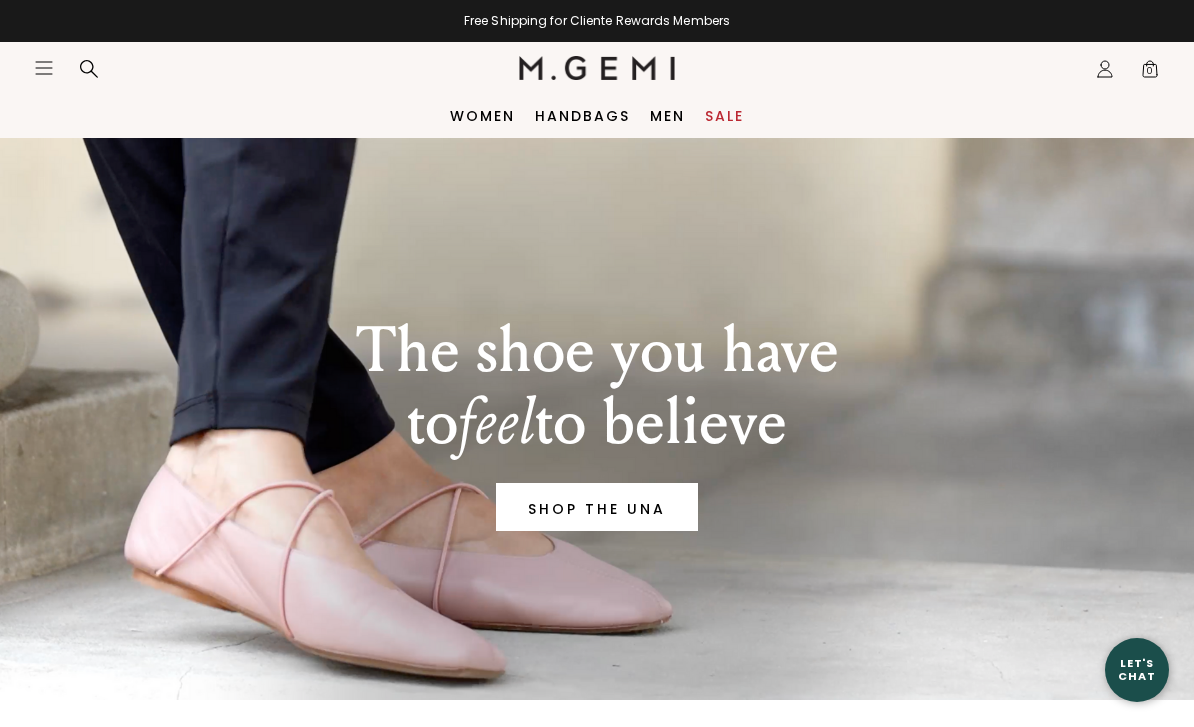 scroll, scrollTop: 0, scrollLeft: 0, axis: both 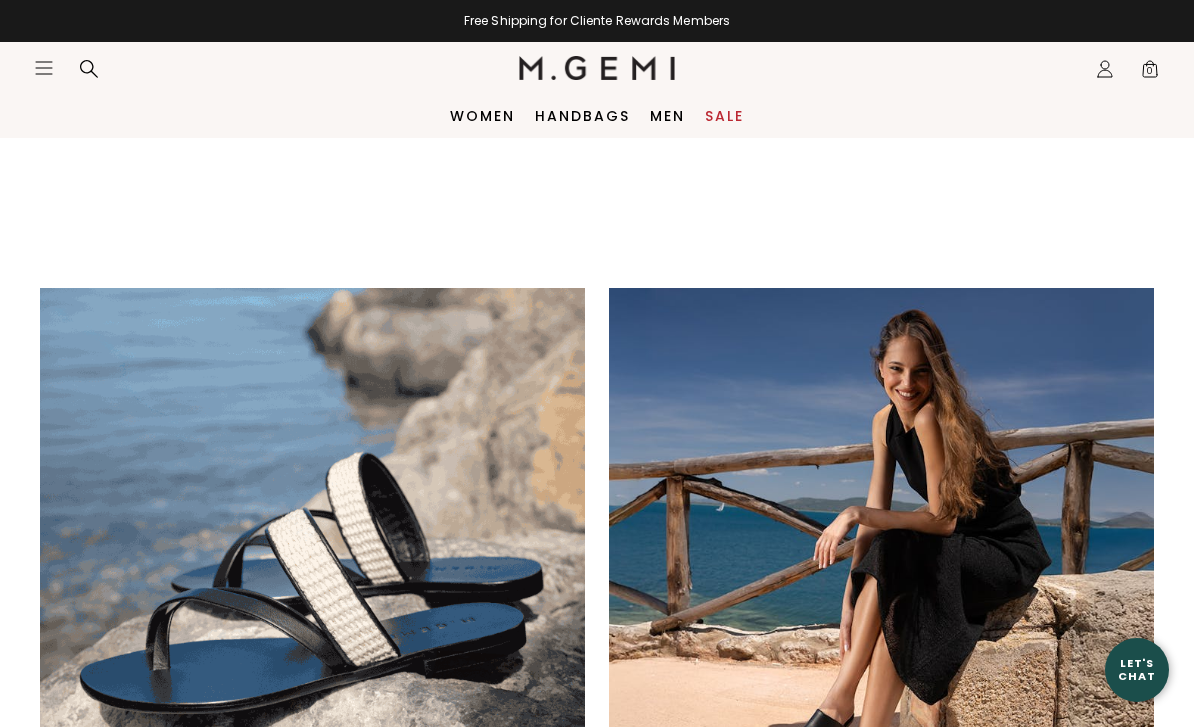 click on "Women" at bounding box center [482, 116] 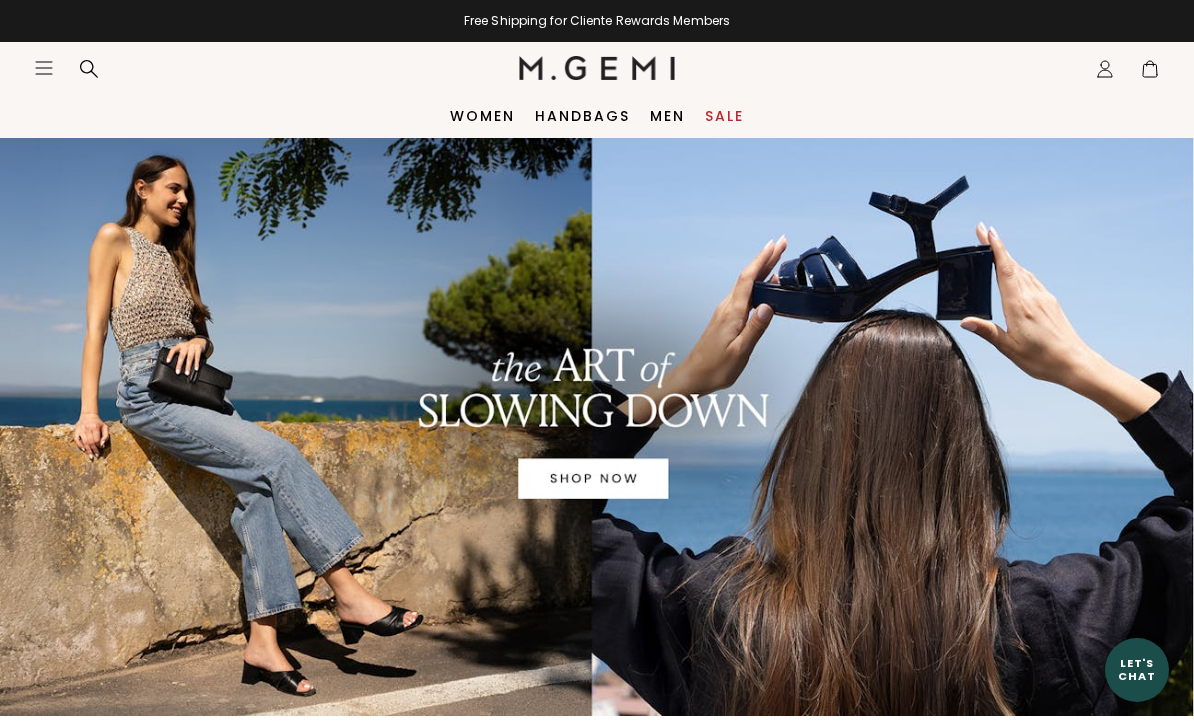 scroll, scrollTop: 0, scrollLeft: 0, axis: both 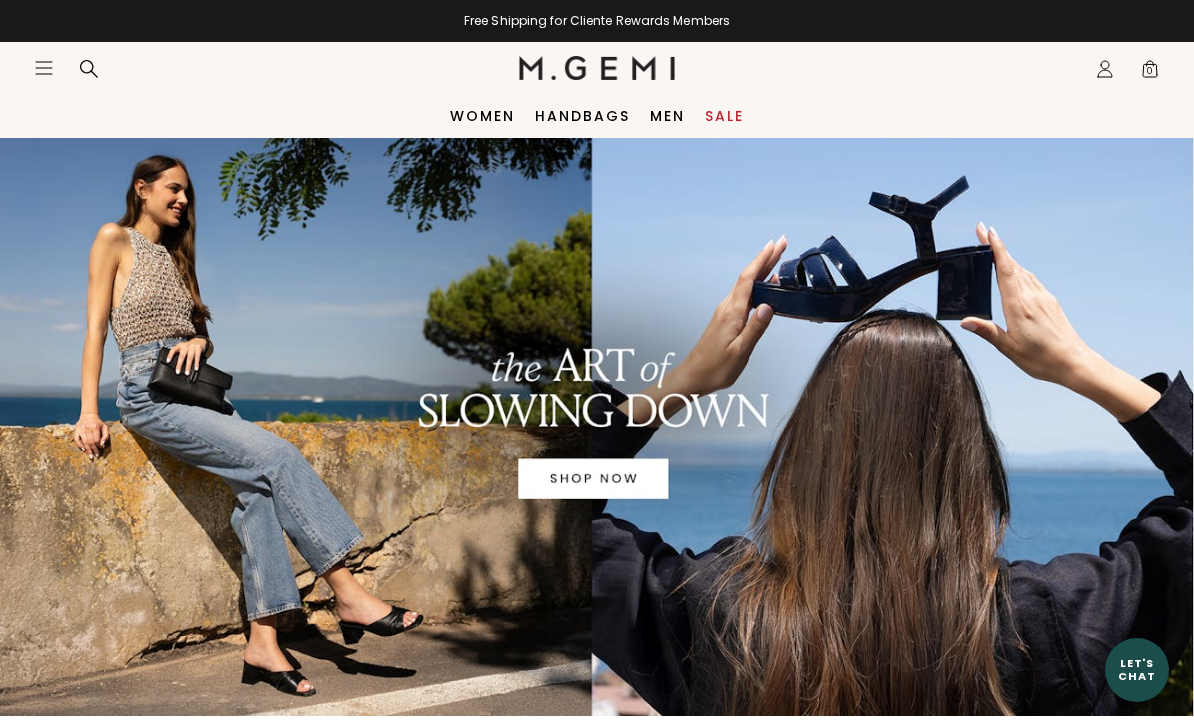 click at bounding box center (597, 427) 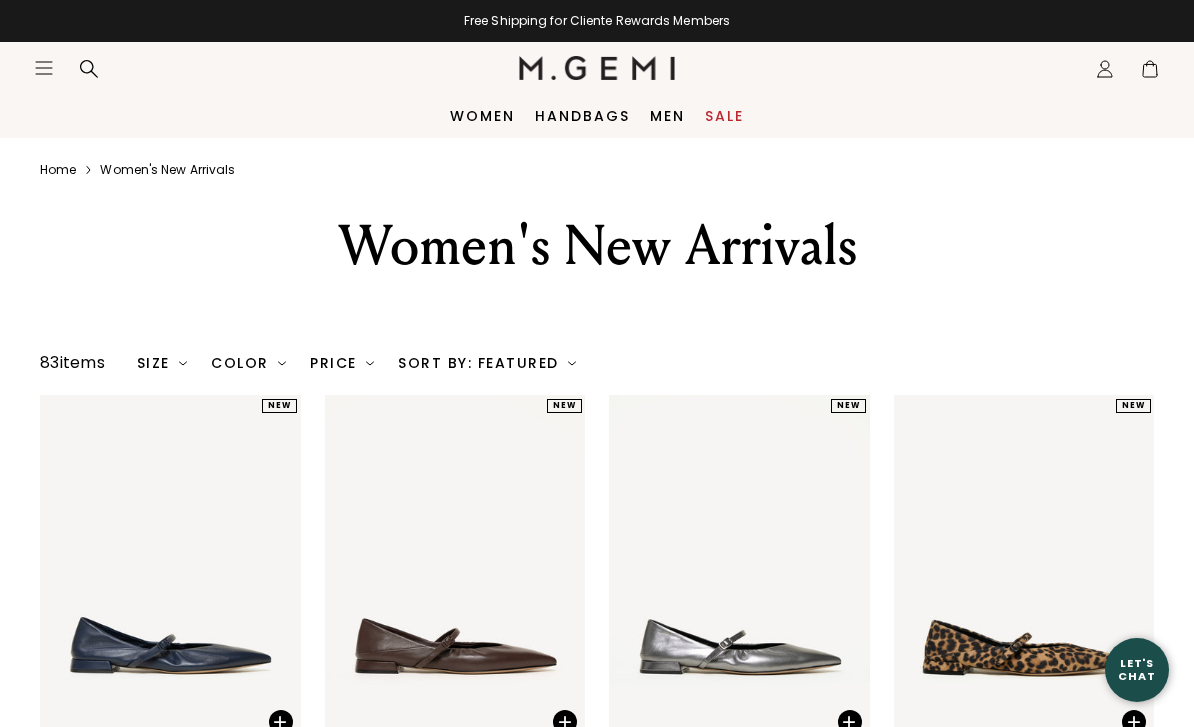 scroll, scrollTop: 0, scrollLeft: 0, axis: both 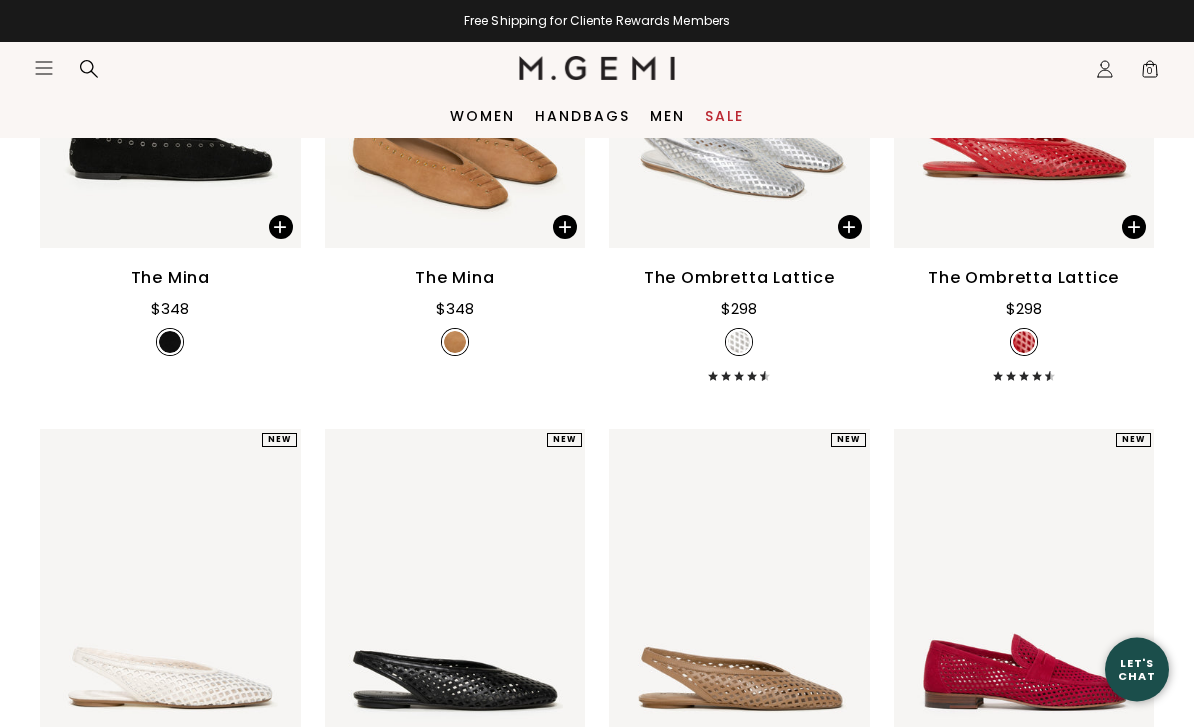click 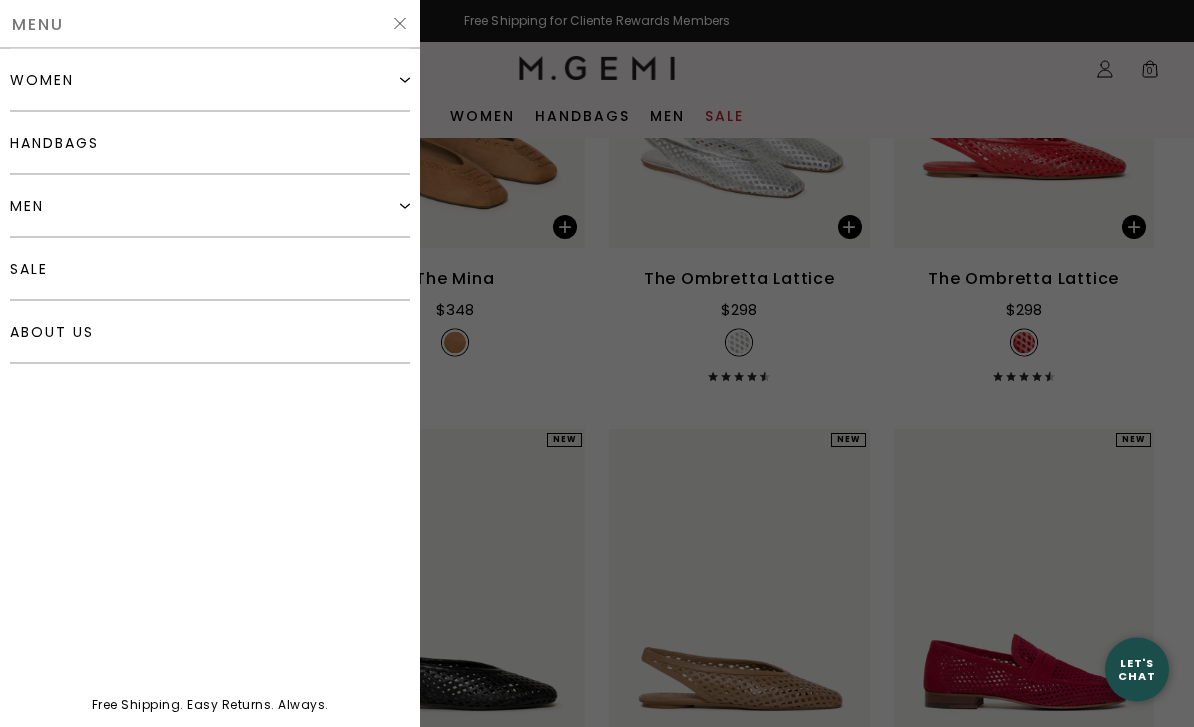 scroll, scrollTop: 2082, scrollLeft: 0, axis: vertical 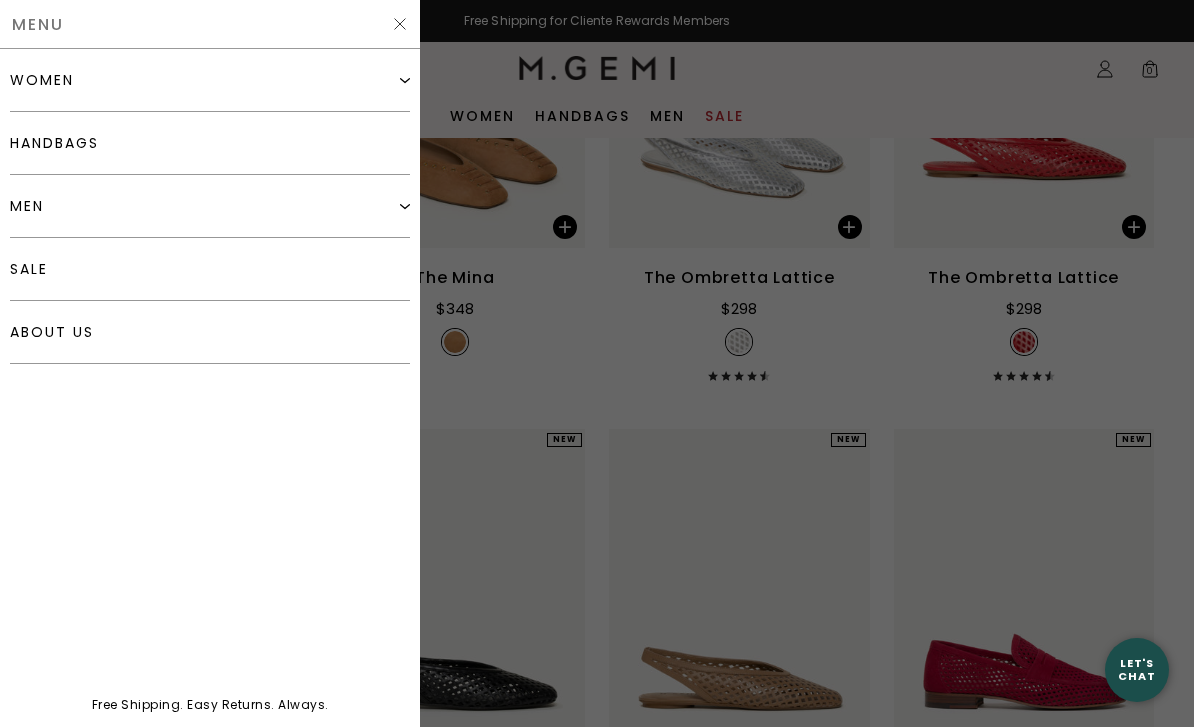 click on "women" at bounding box center [210, 80] 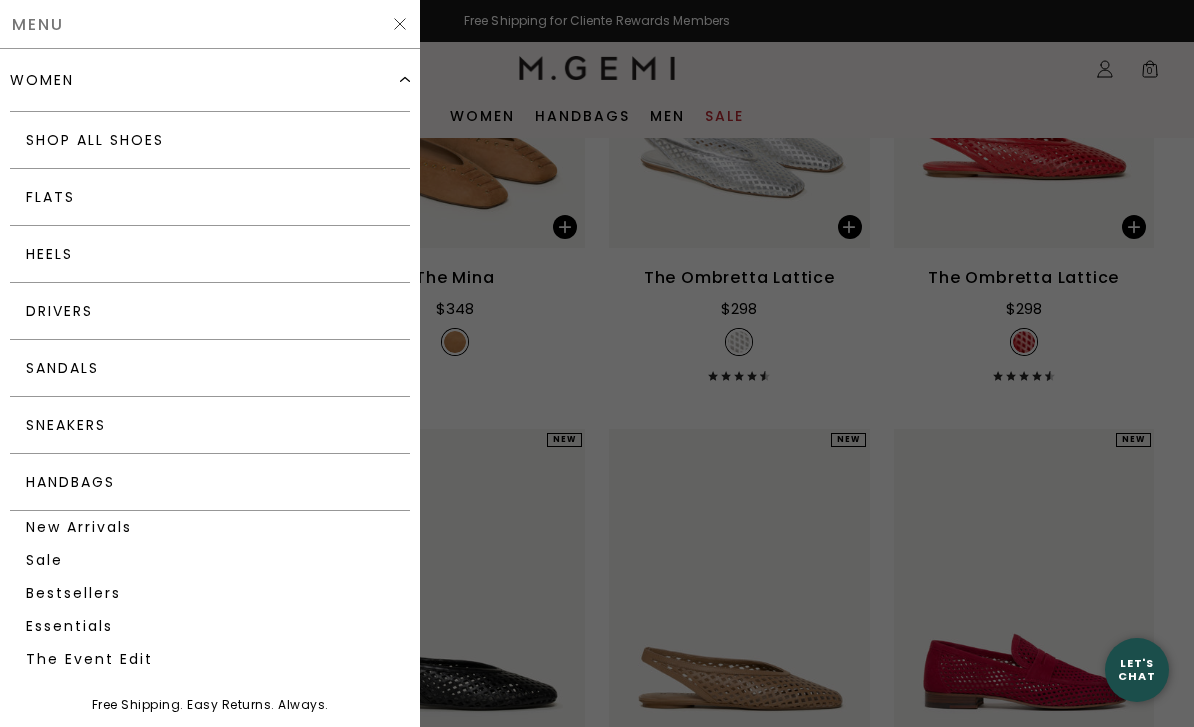 click on "Heels" at bounding box center [210, 254] 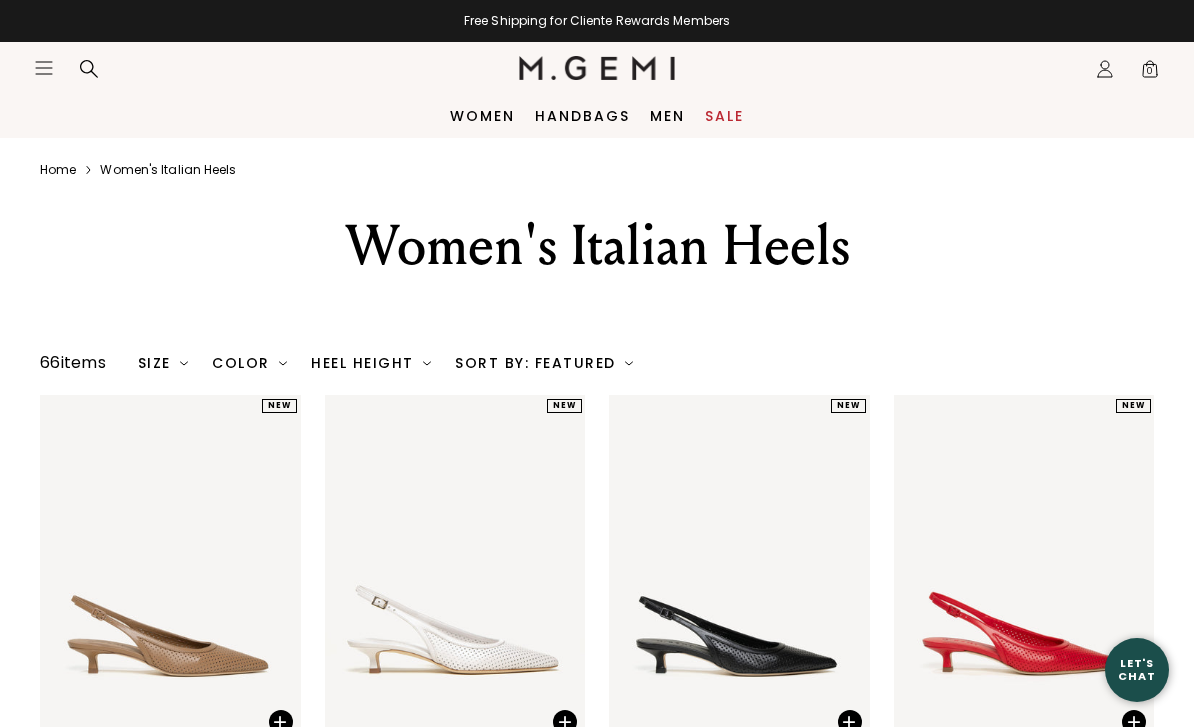 scroll, scrollTop: 0, scrollLeft: 0, axis: both 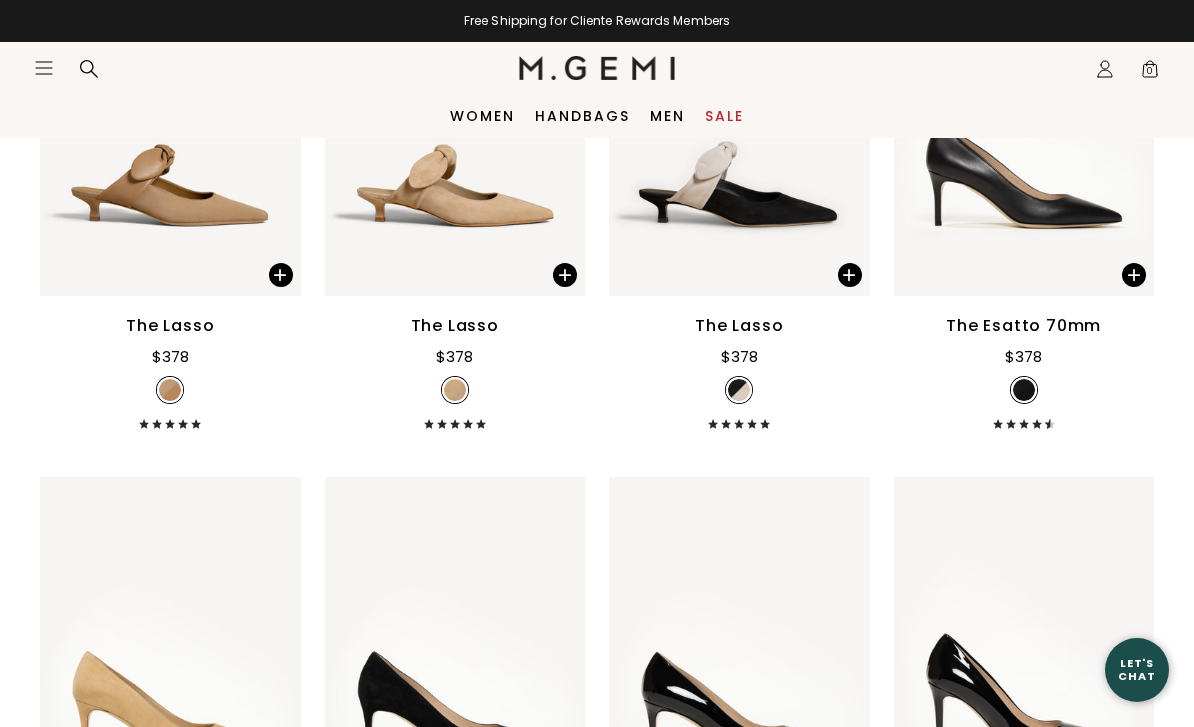click on "The Esatto 70mm" at bounding box center (1023, 326) 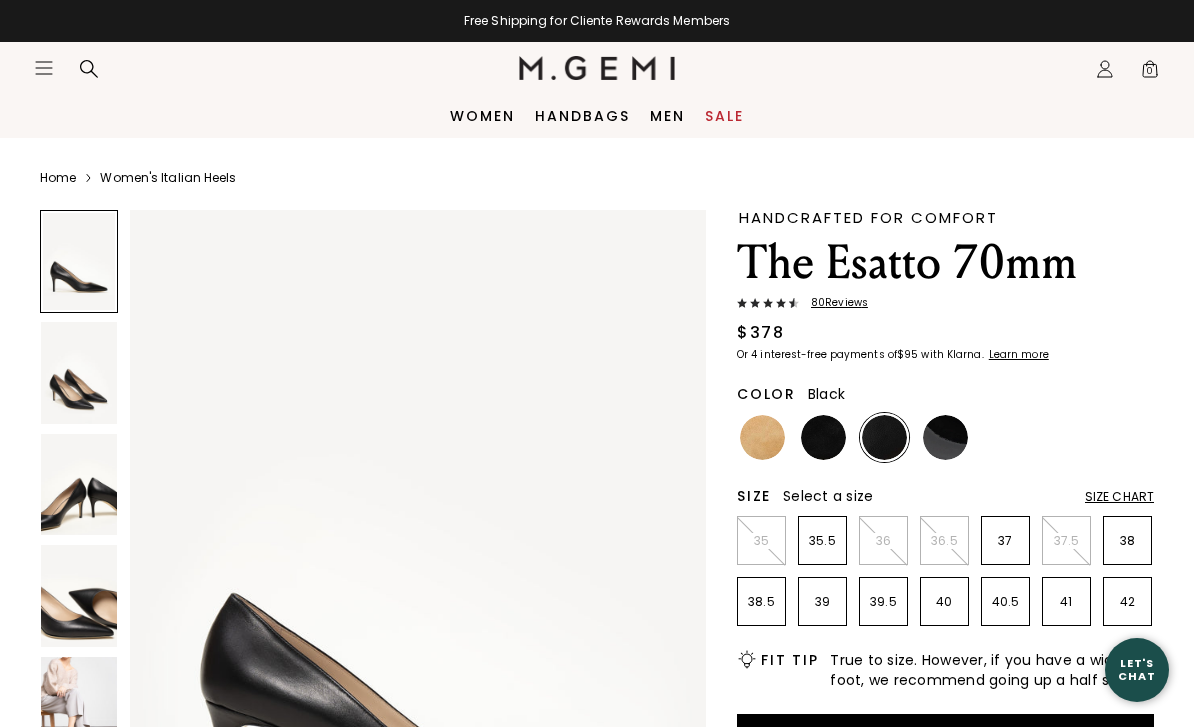 scroll, scrollTop: 0, scrollLeft: 0, axis: both 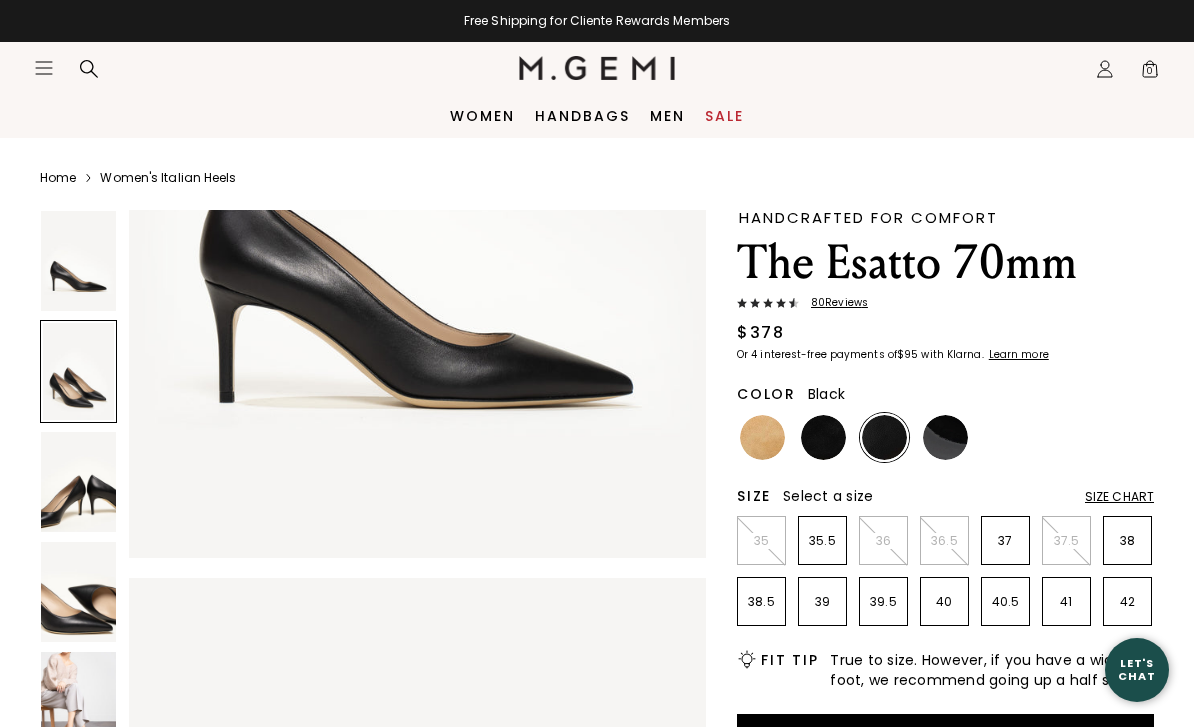 click at bounding box center [78, 702] 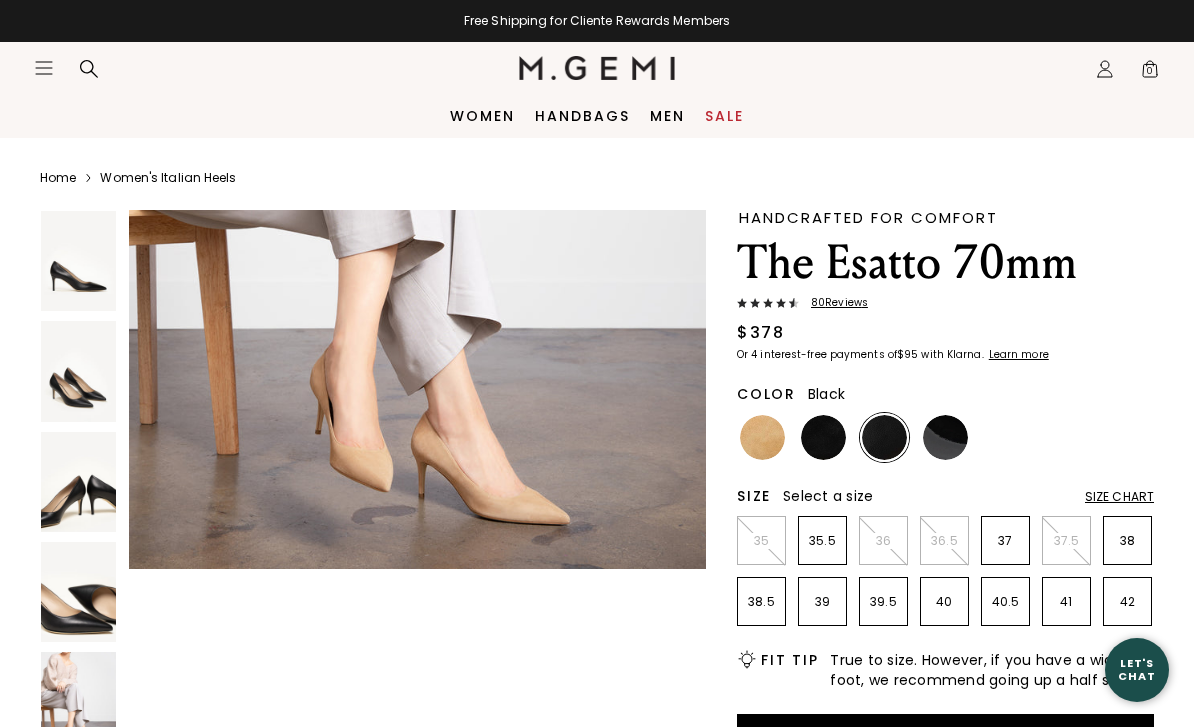 scroll, scrollTop: 3566, scrollLeft: 0, axis: vertical 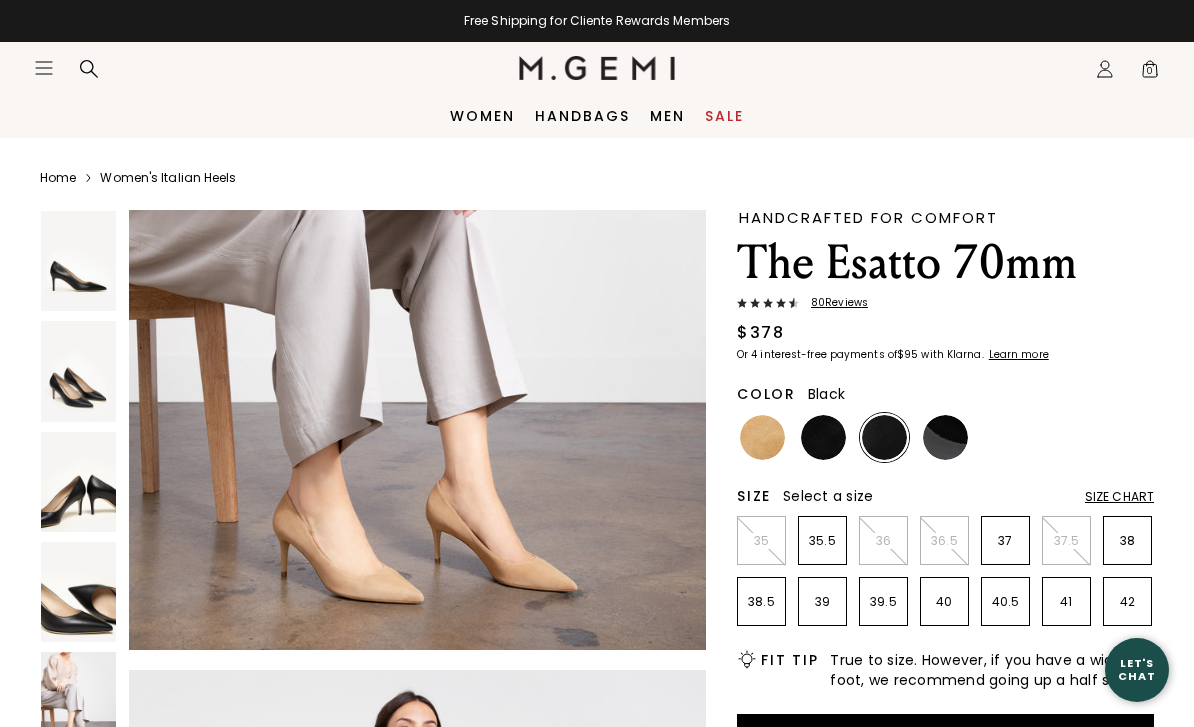 click at bounding box center (78, 371) 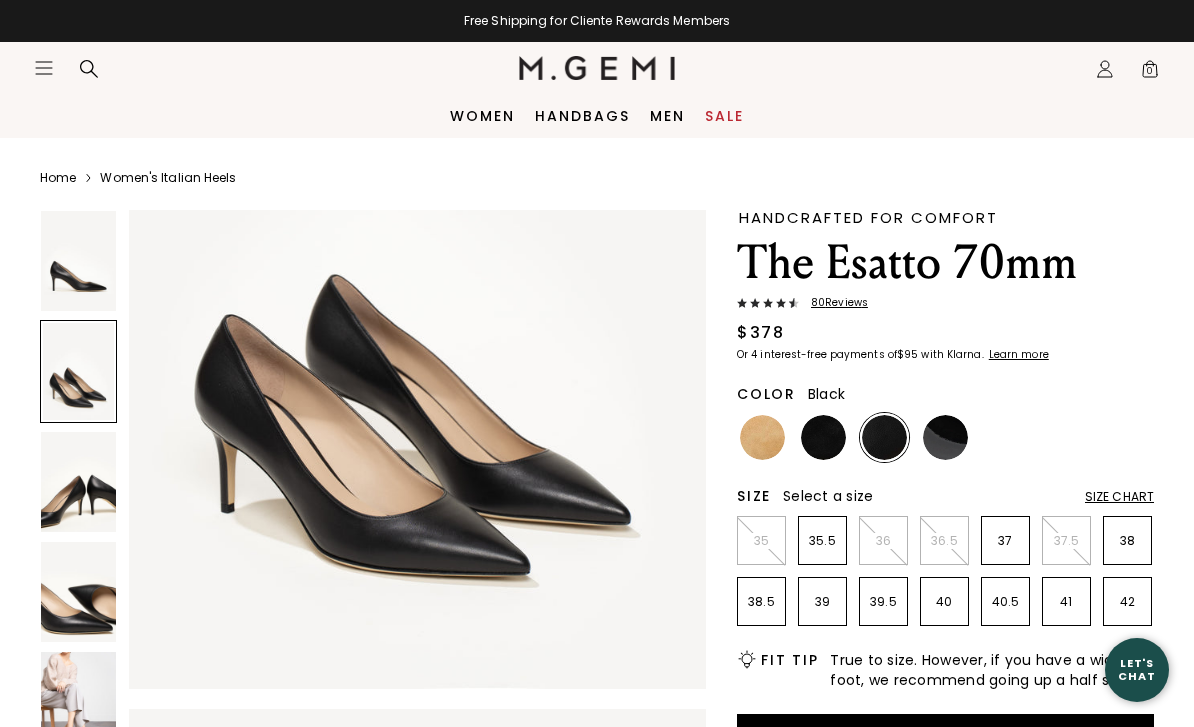 scroll, scrollTop: 1079, scrollLeft: 0, axis: vertical 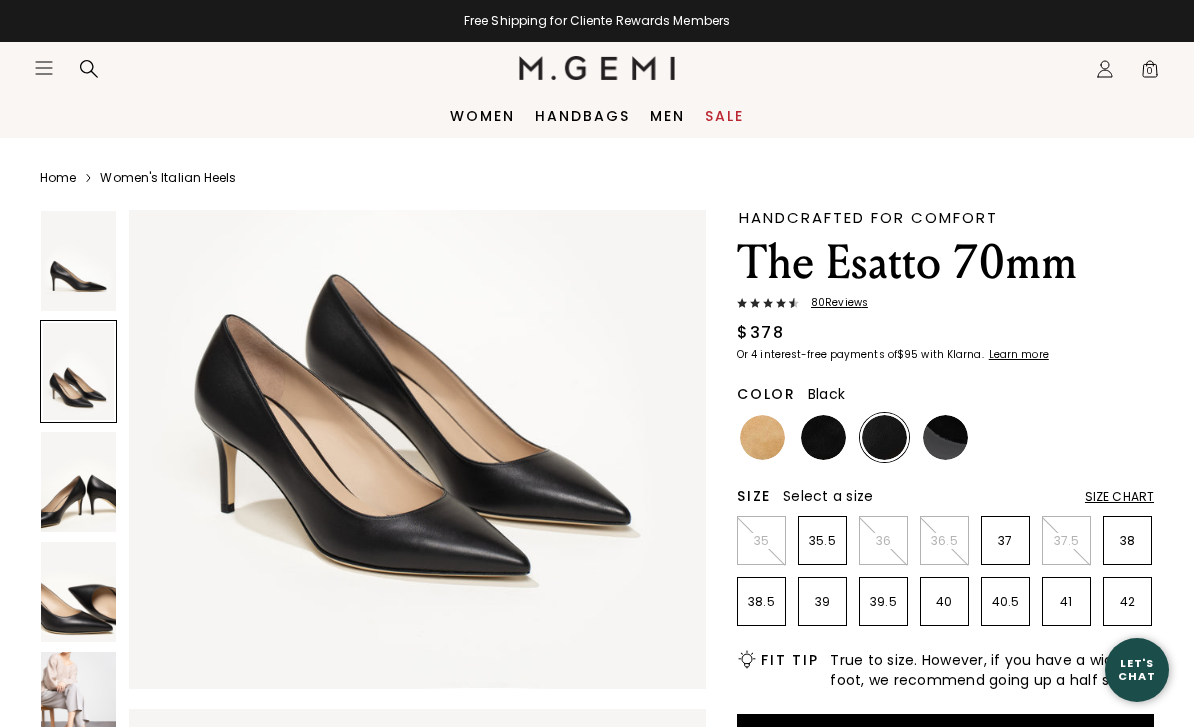click at bounding box center (884, 437) 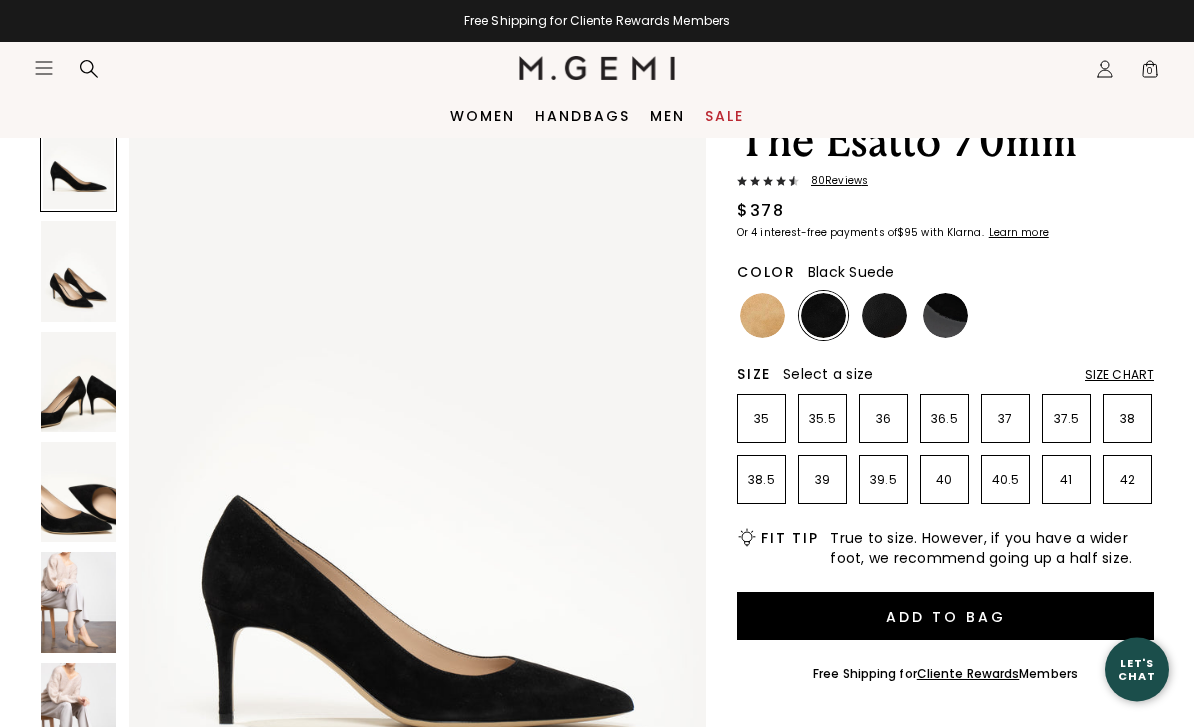 scroll, scrollTop: 122, scrollLeft: 0, axis: vertical 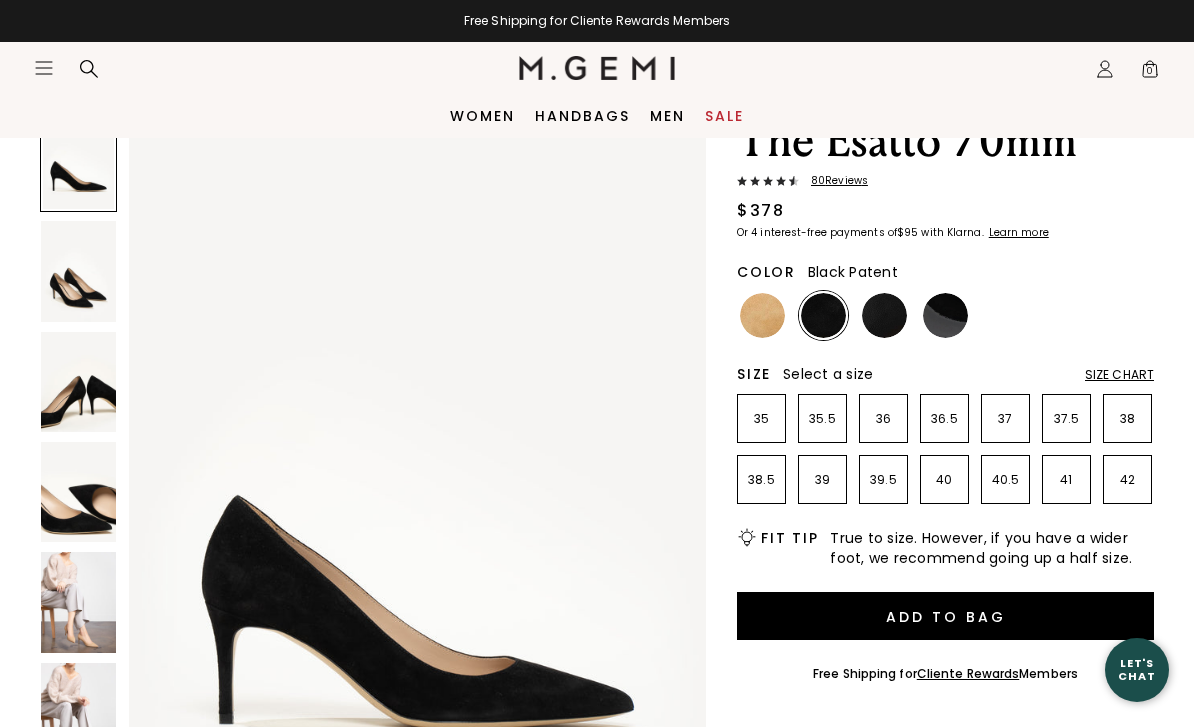 click at bounding box center [945, 315] 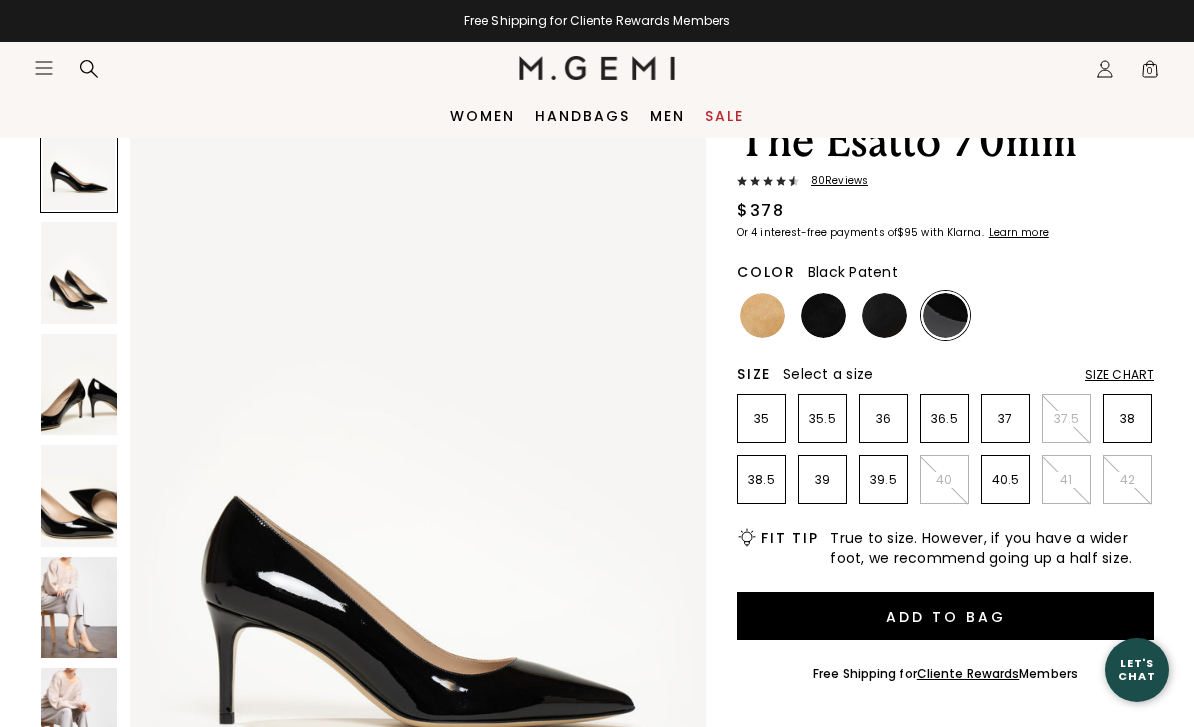 scroll, scrollTop: 0, scrollLeft: 0, axis: both 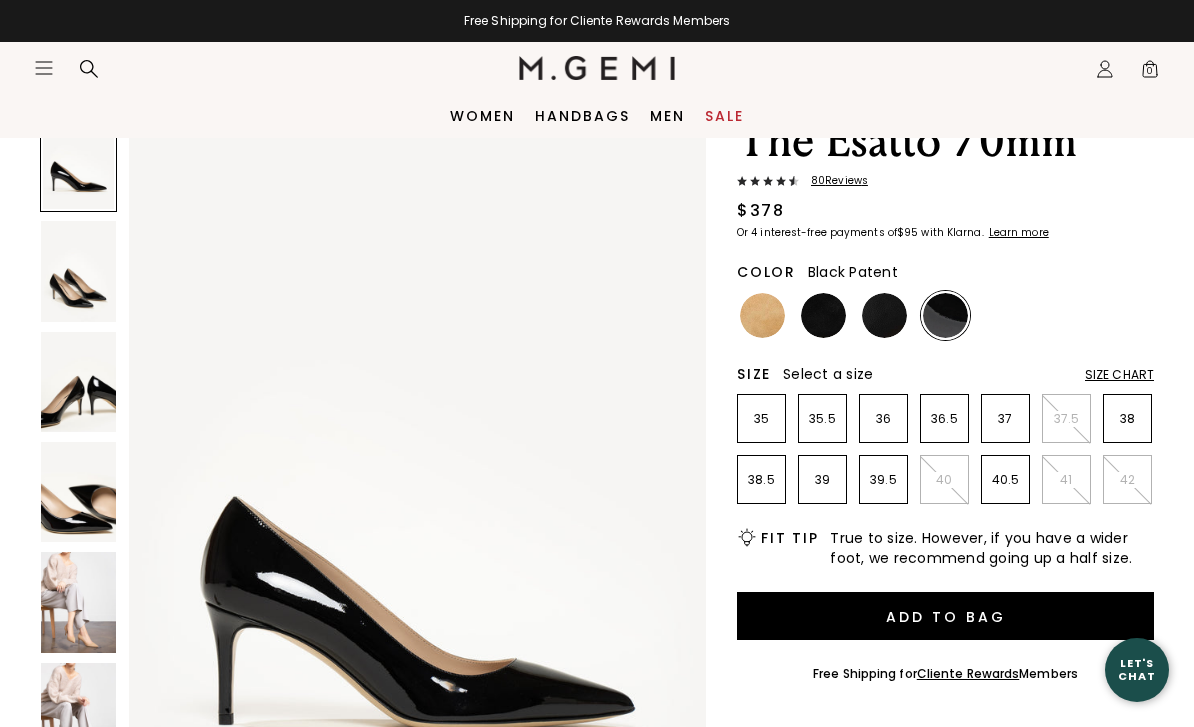 click on "80  Review s" at bounding box center [945, 183] 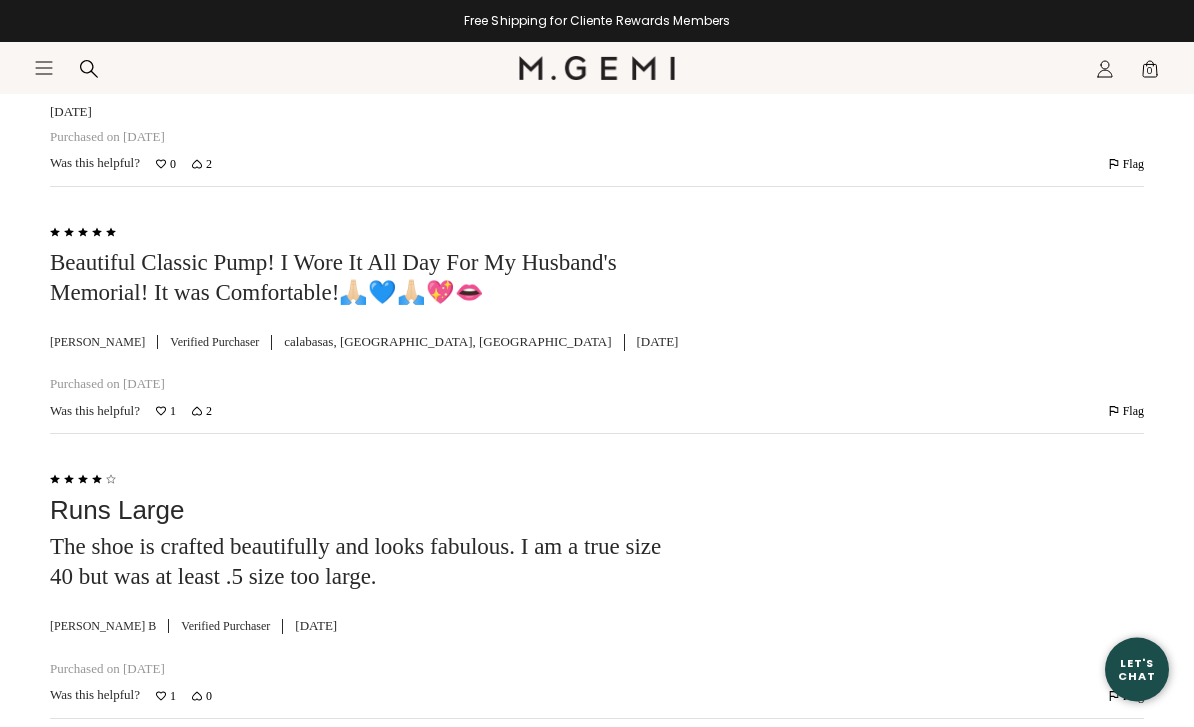 scroll, scrollTop: 5956, scrollLeft: 0, axis: vertical 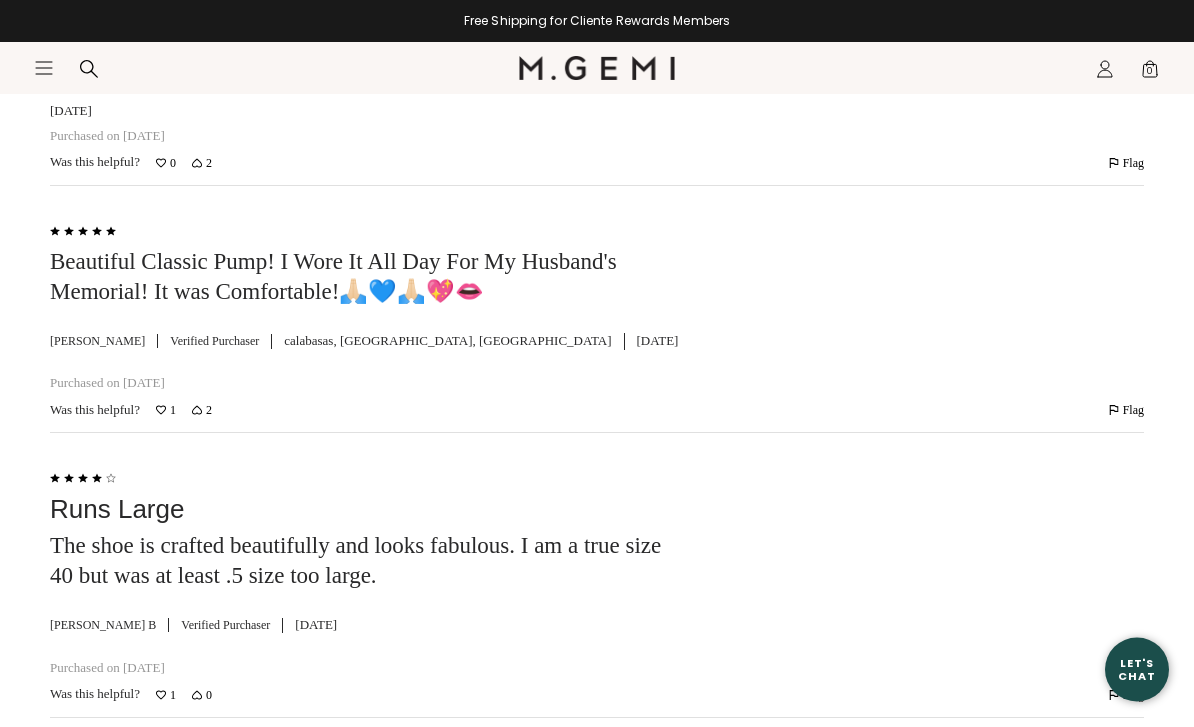 click 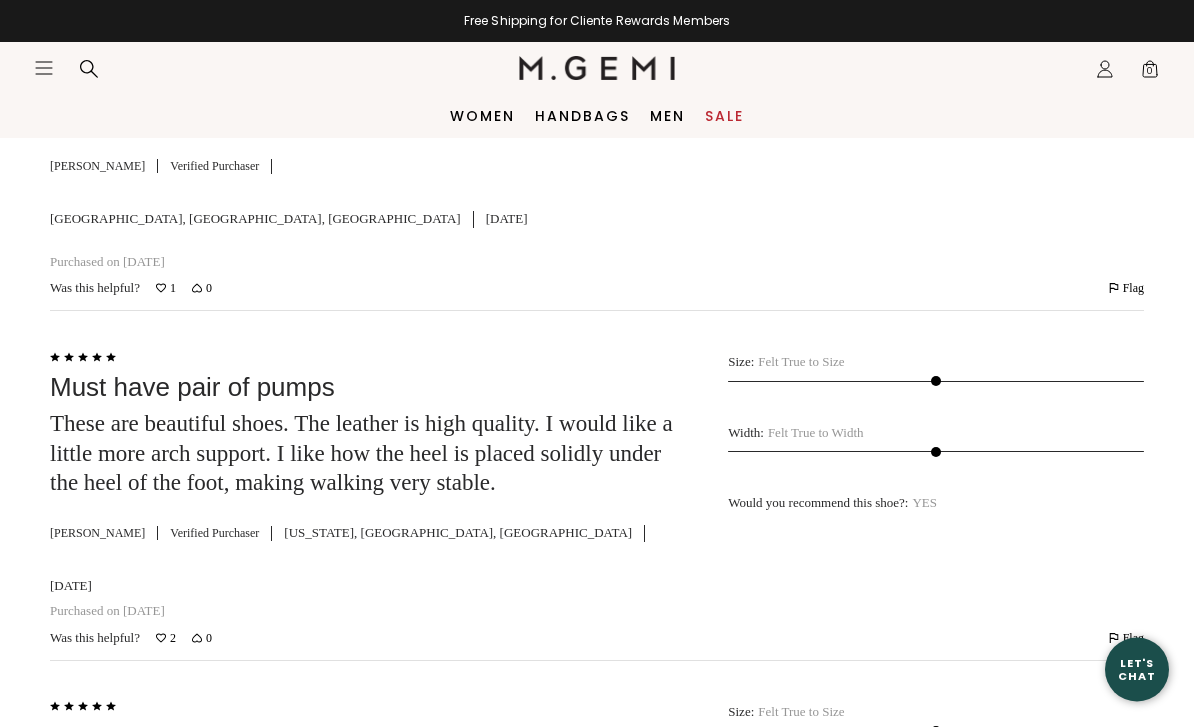 scroll, scrollTop: 7491, scrollLeft: 0, axis: vertical 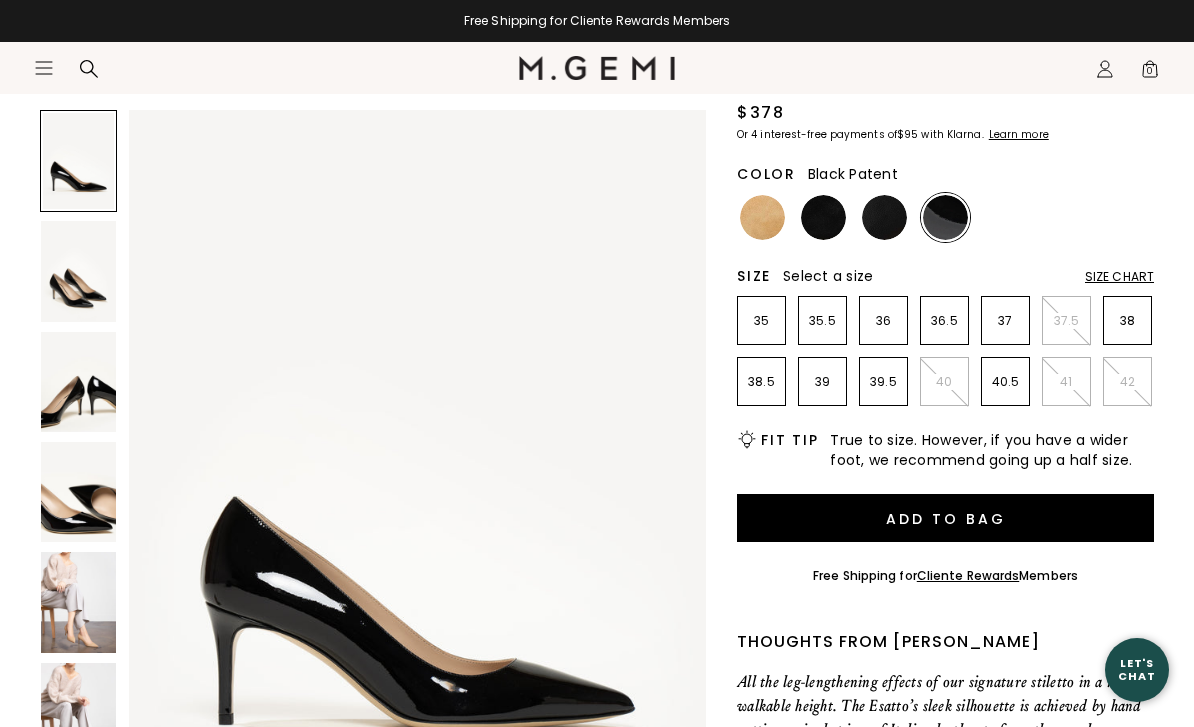 click at bounding box center (823, 217) 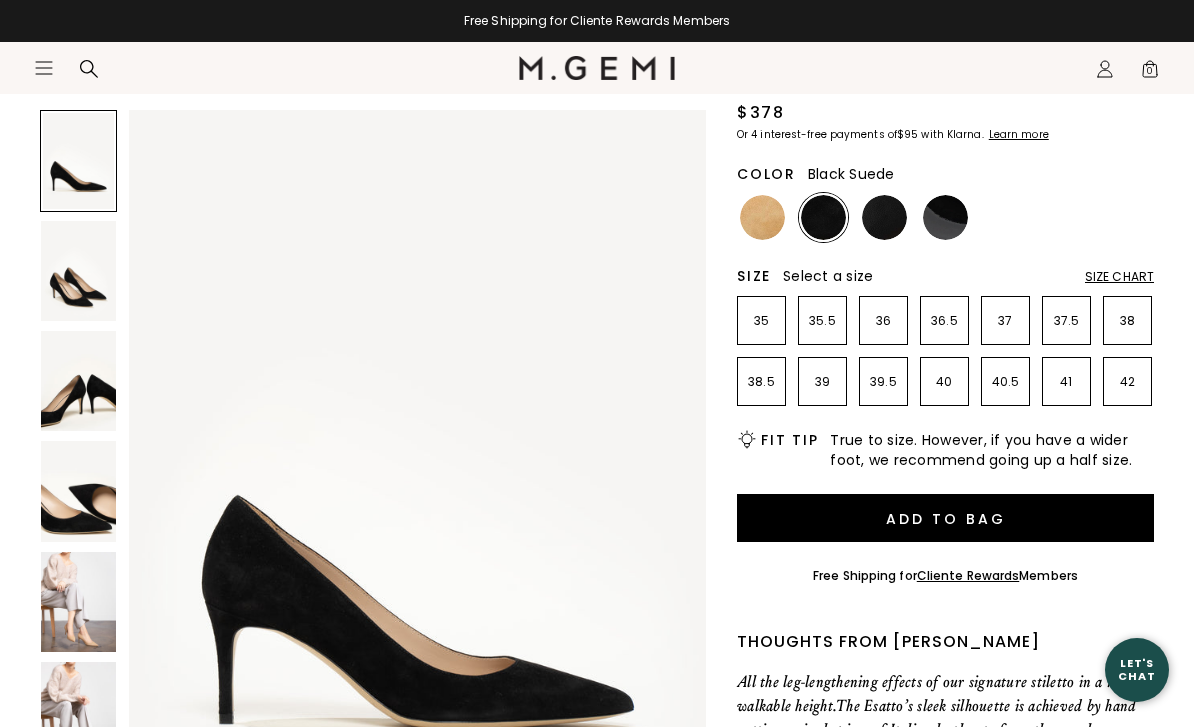 scroll, scrollTop: 0, scrollLeft: 0, axis: both 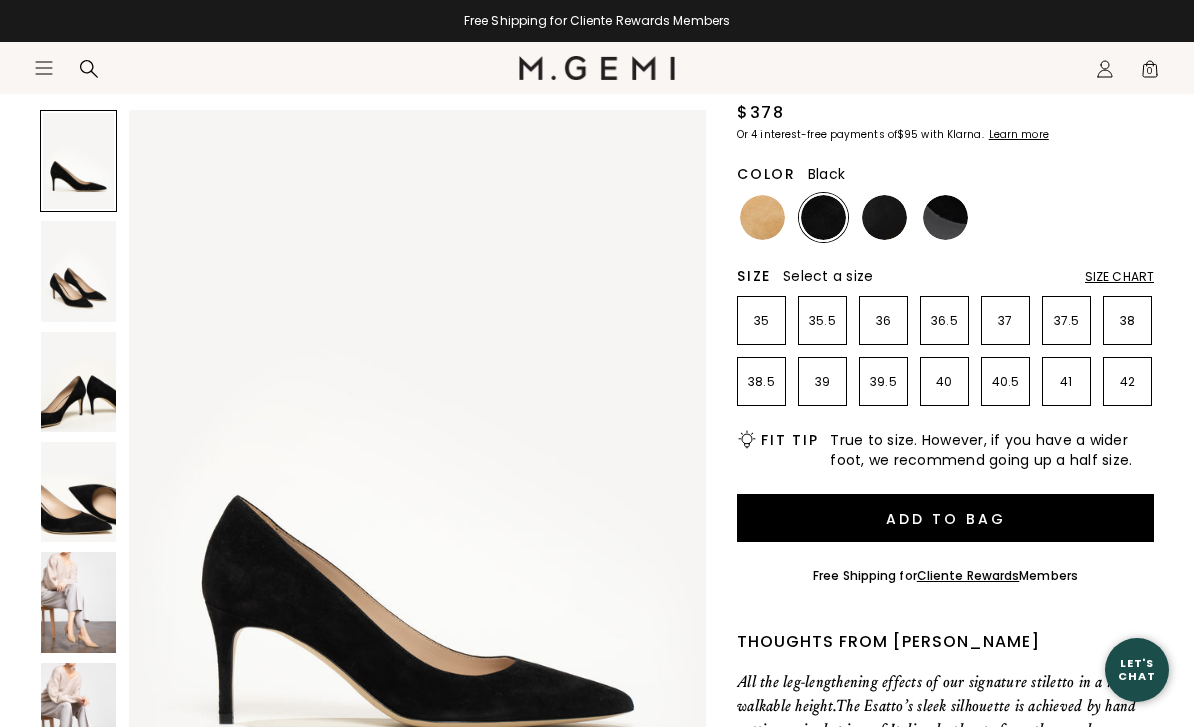 click at bounding box center (884, 217) 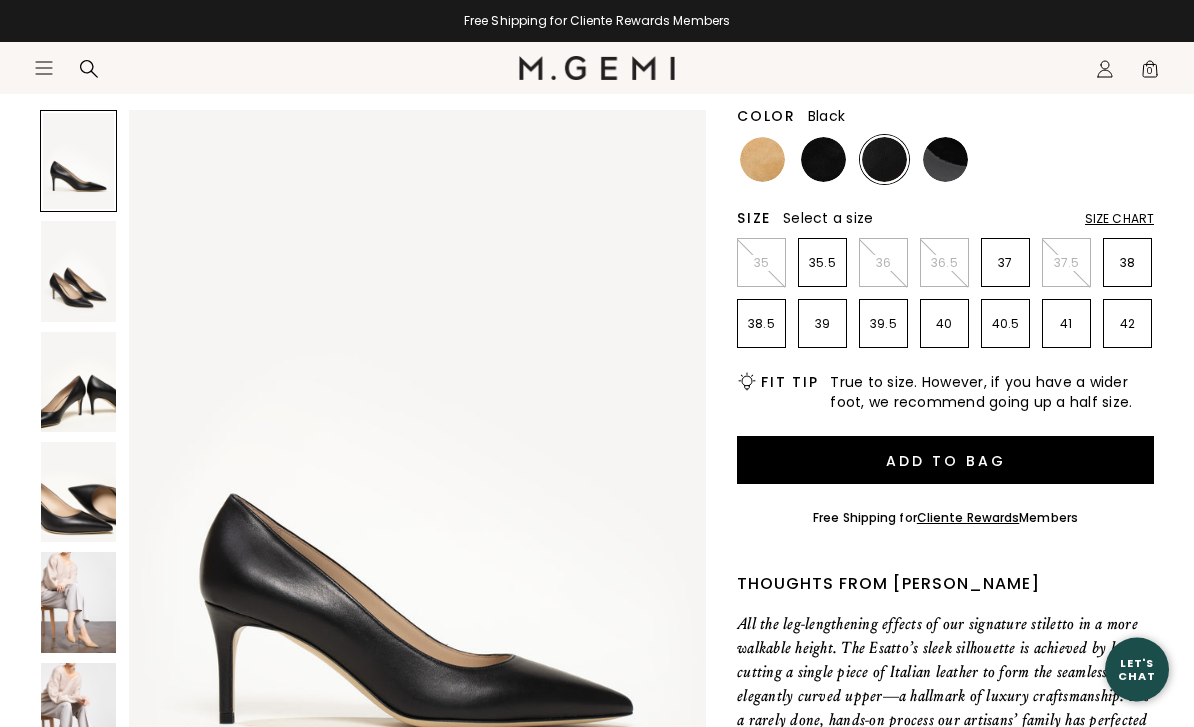 scroll, scrollTop: 287, scrollLeft: 0, axis: vertical 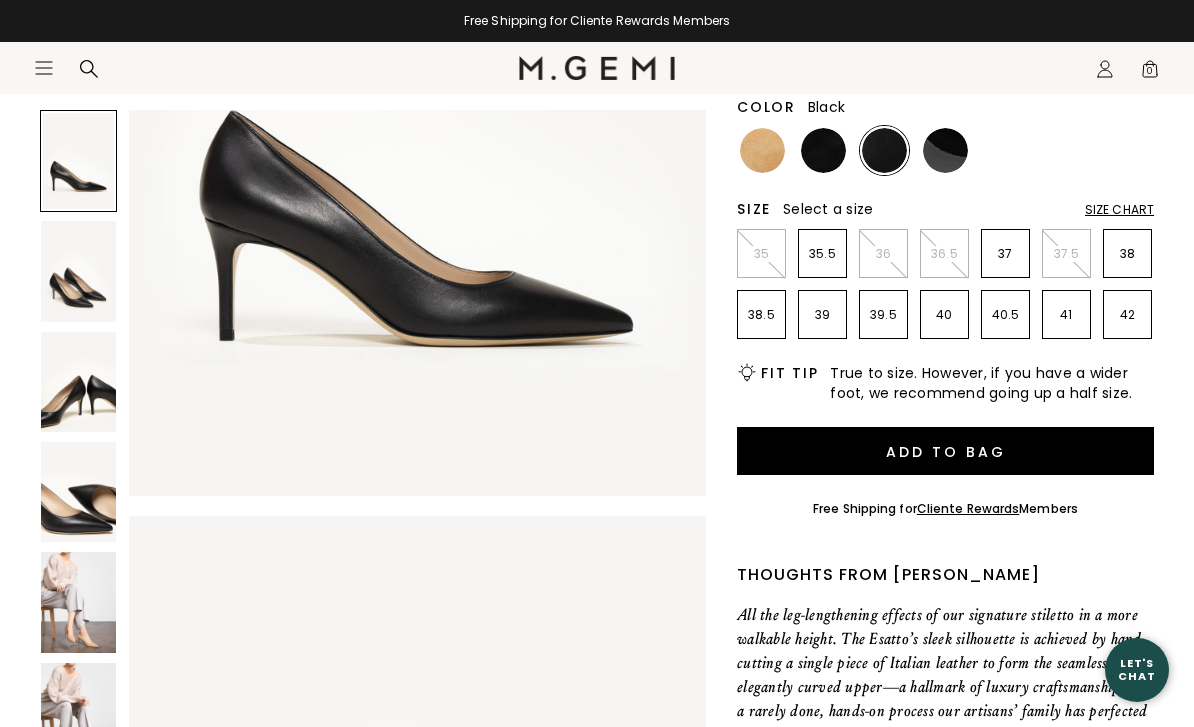 click at bounding box center (78, 271) 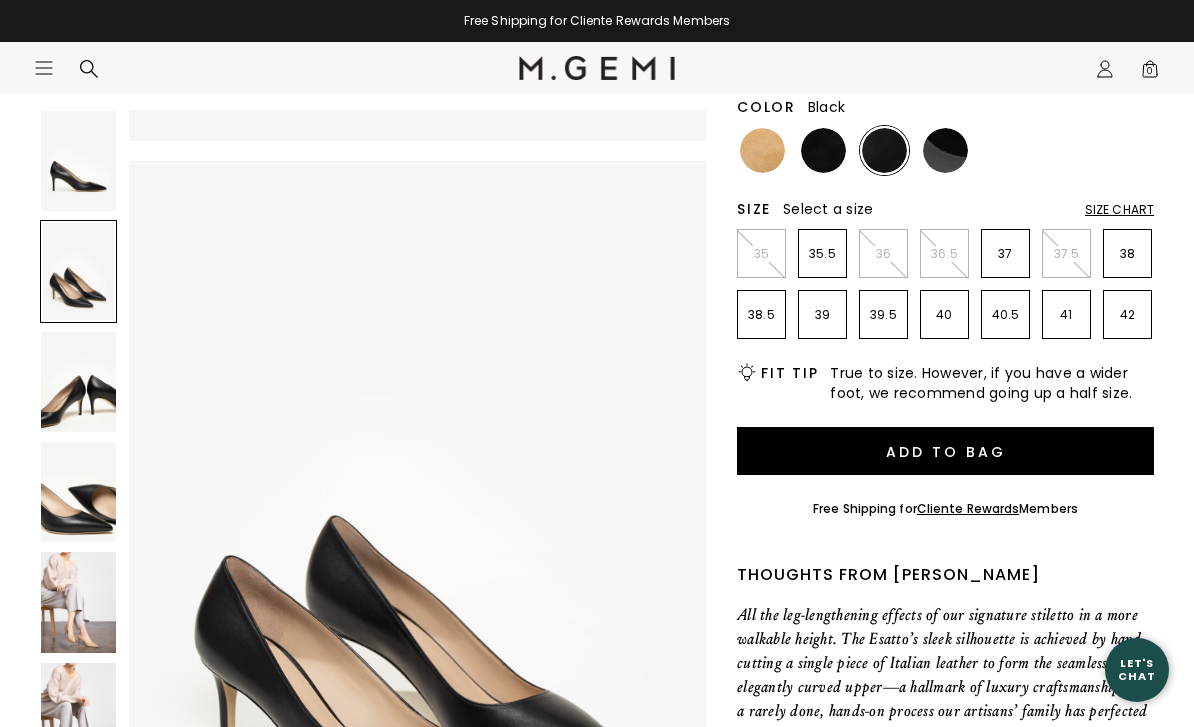 scroll, scrollTop: 789, scrollLeft: 0, axis: vertical 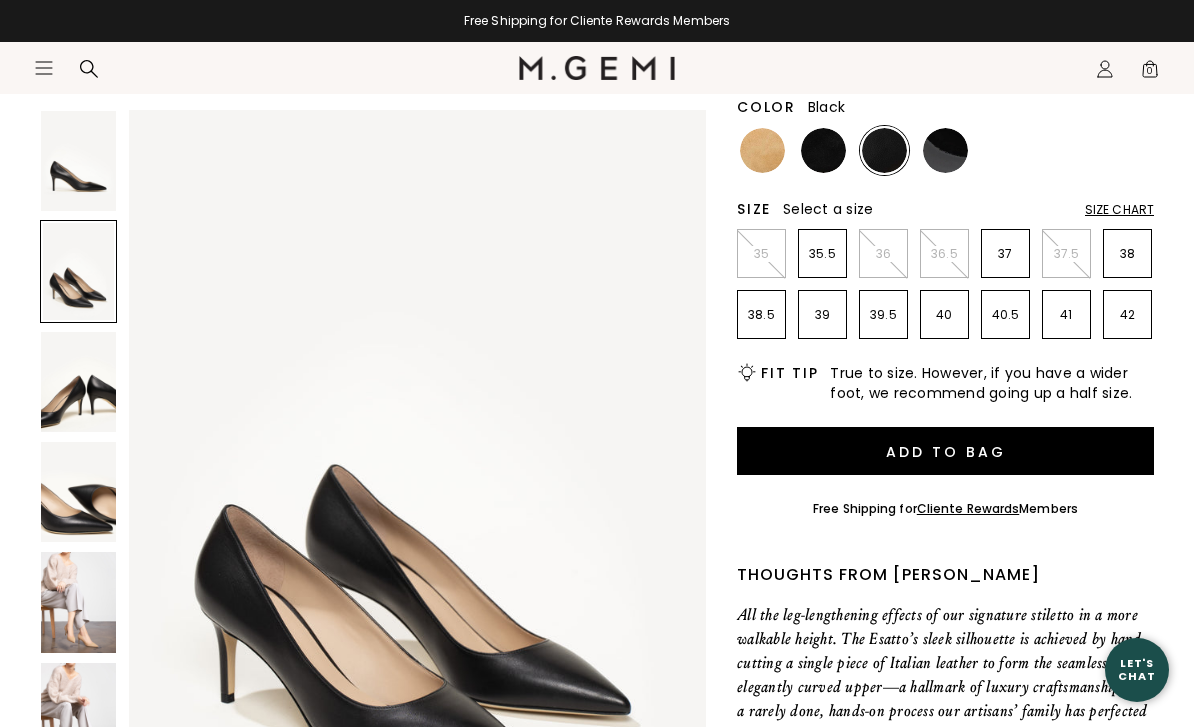 click at bounding box center (78, 382) 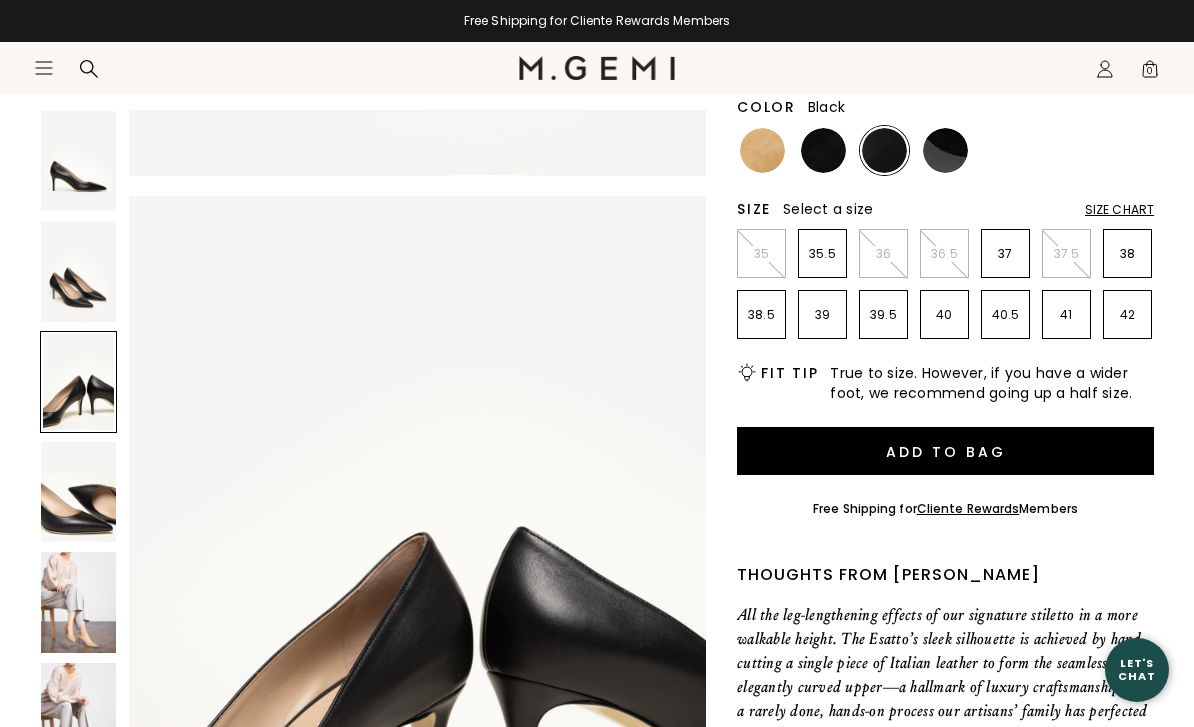 scroll, scrollTop: 1578, scrollLeft: 0, axis: vertical 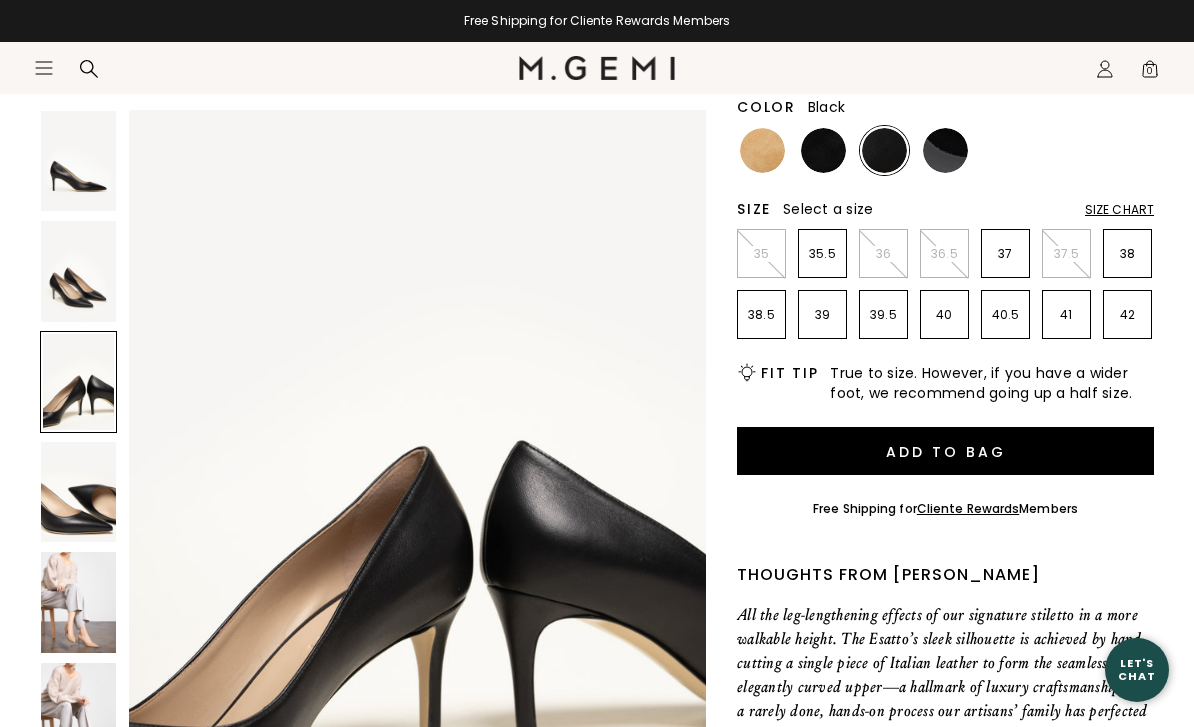 click at bounding box center (78, 492) 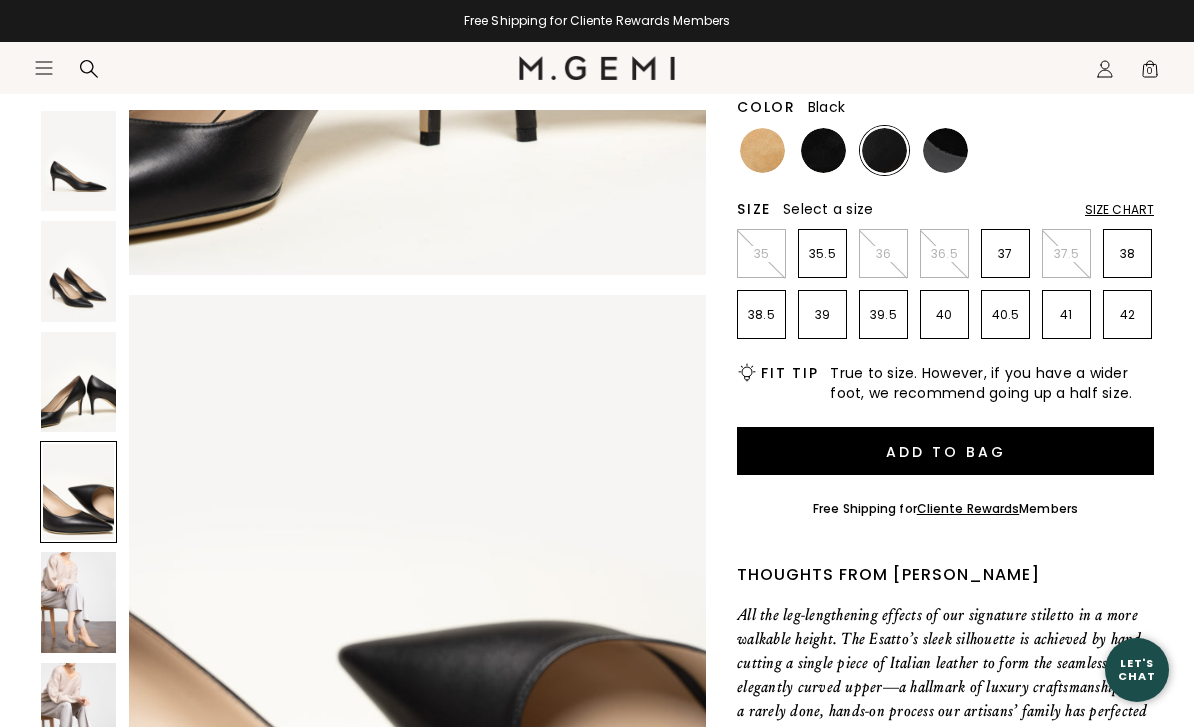 scroll, scrollTop: 2367, scrollLeft: 0, axis: vertical 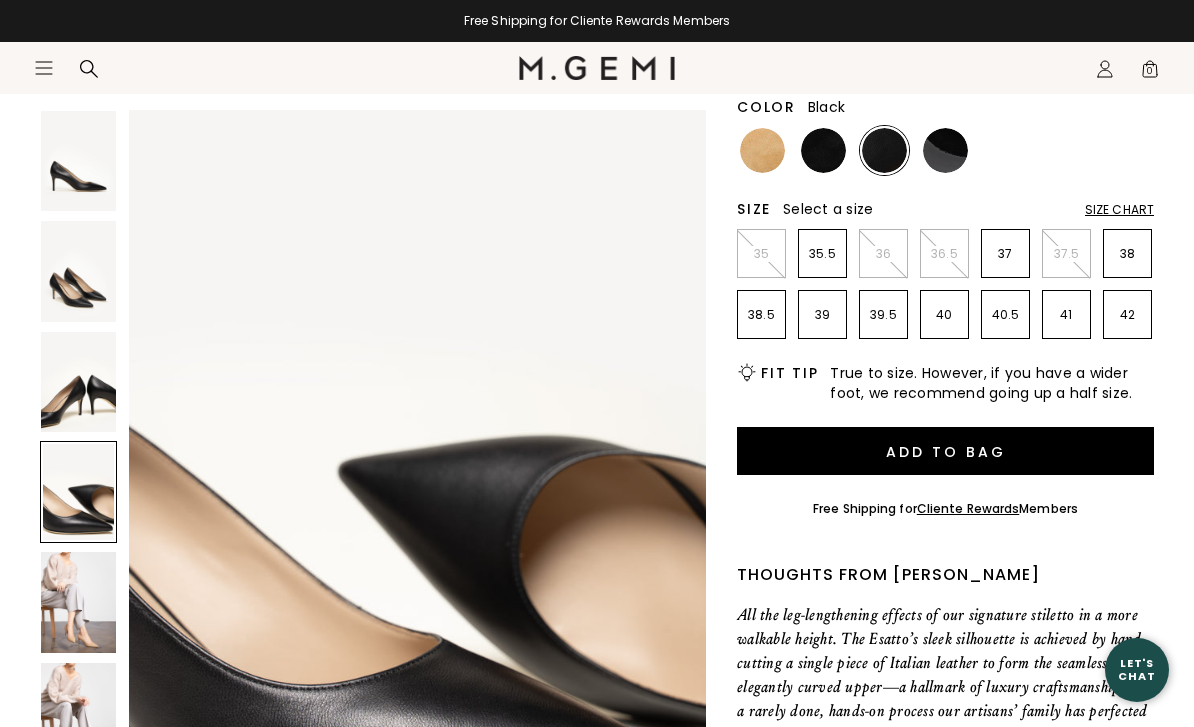 click at bounding box center [78, 602] 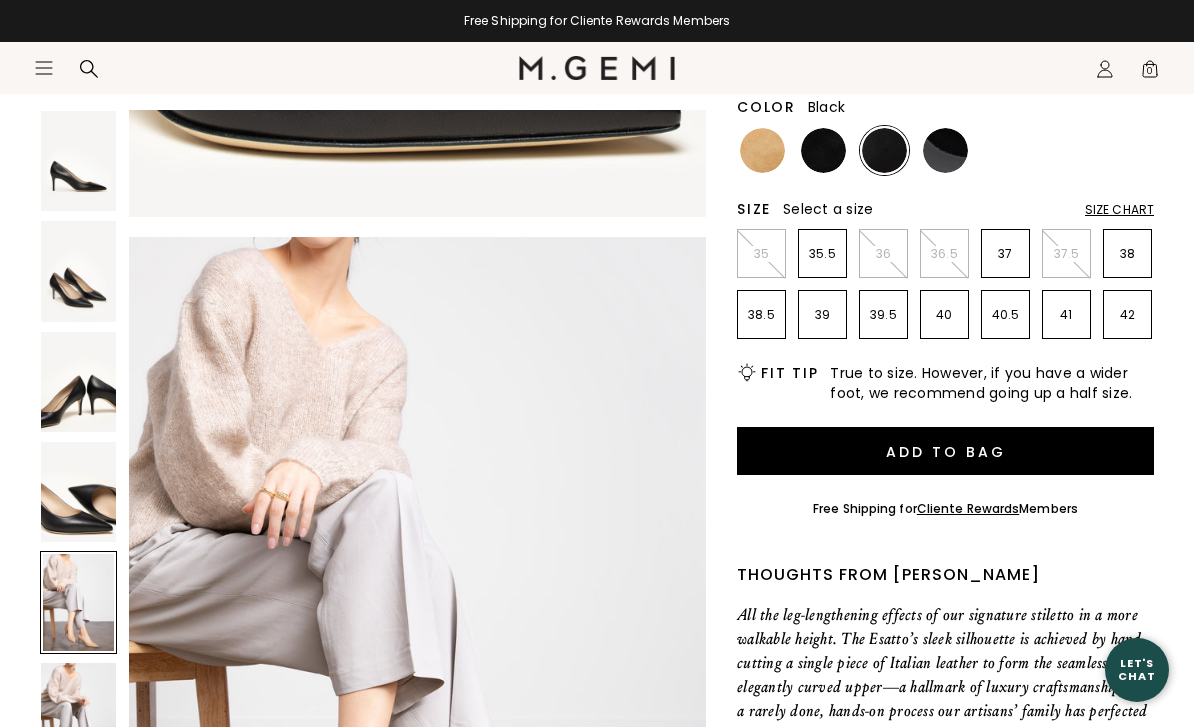 scroll, scrollTop: 3156, scrollLeft: 0, axis: vertical 